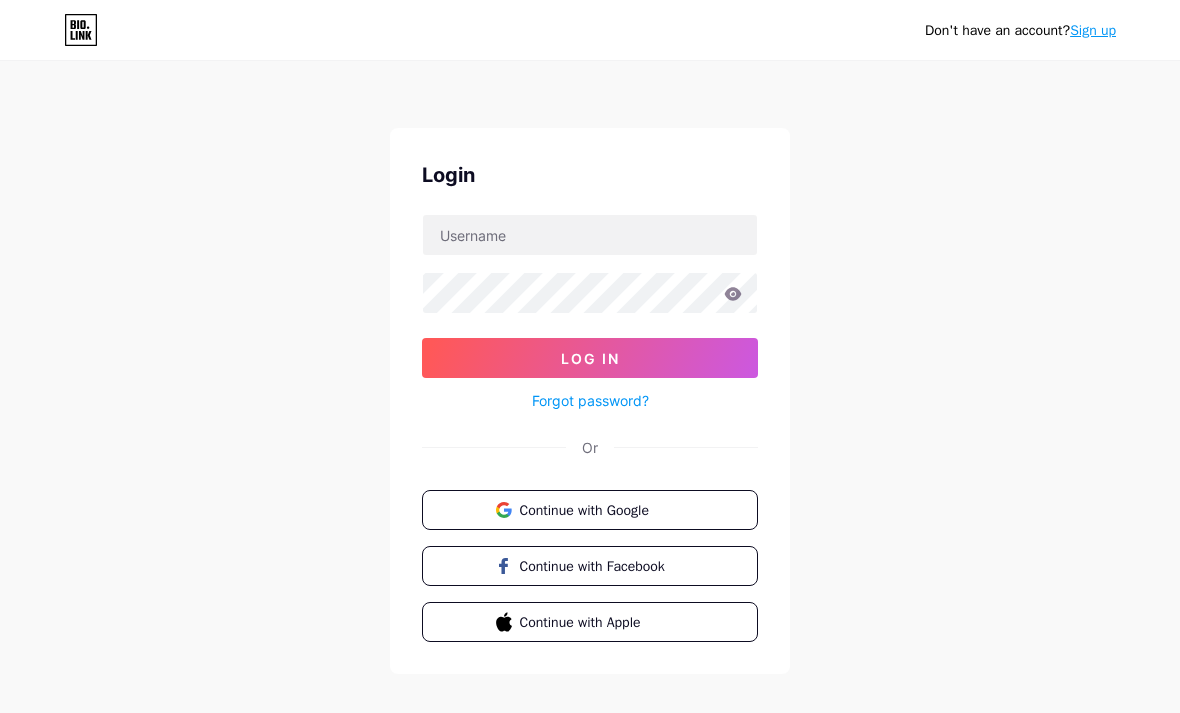 scroll, scrollTop: 0, scrollLeft: 0, axis: both 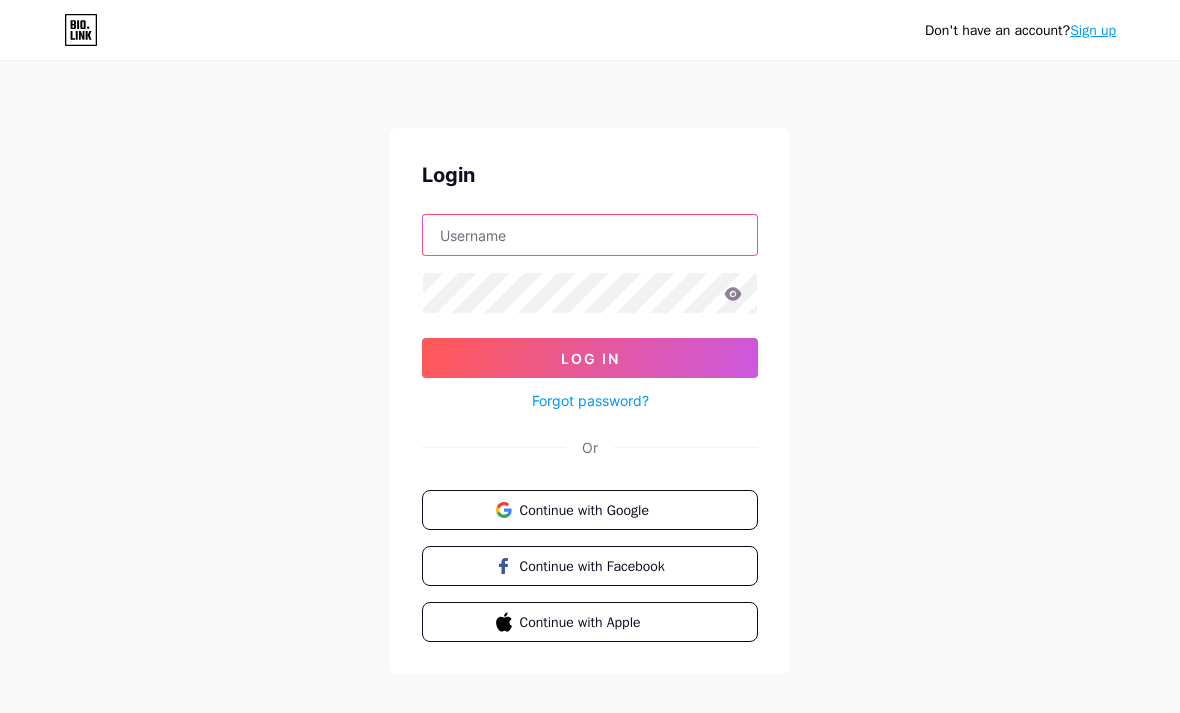 click at bounding box center [590, 235] 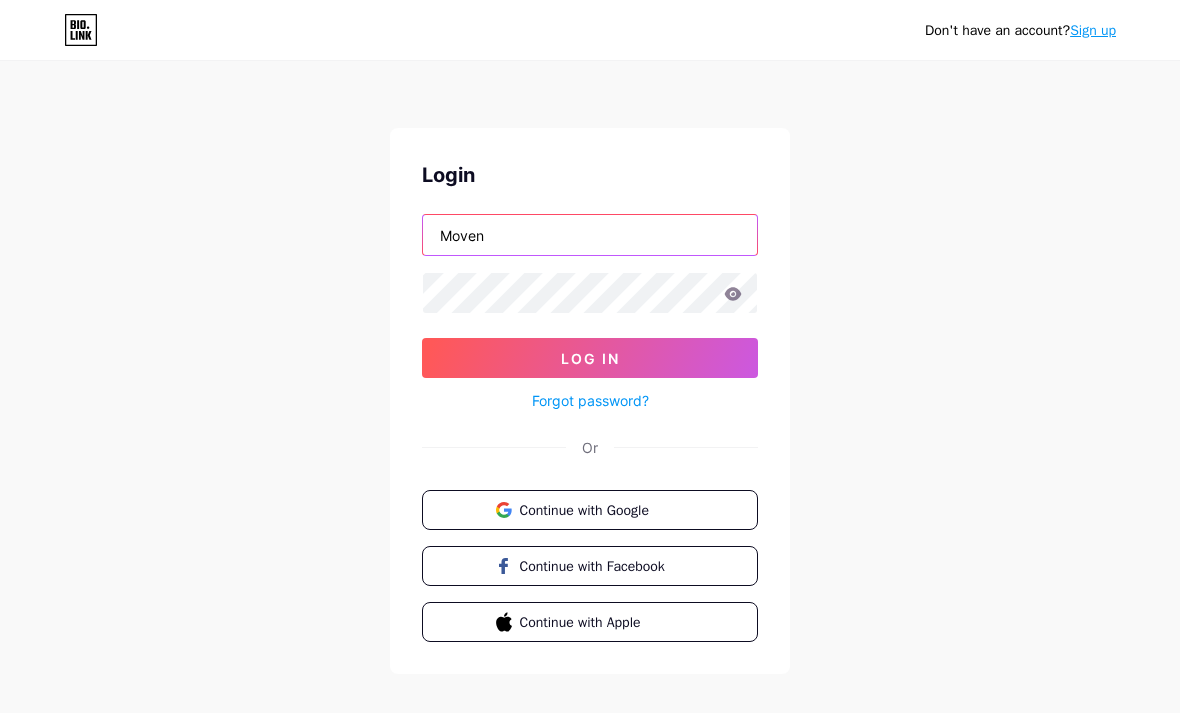 click on "Moven" at bounding box center (590, 235) 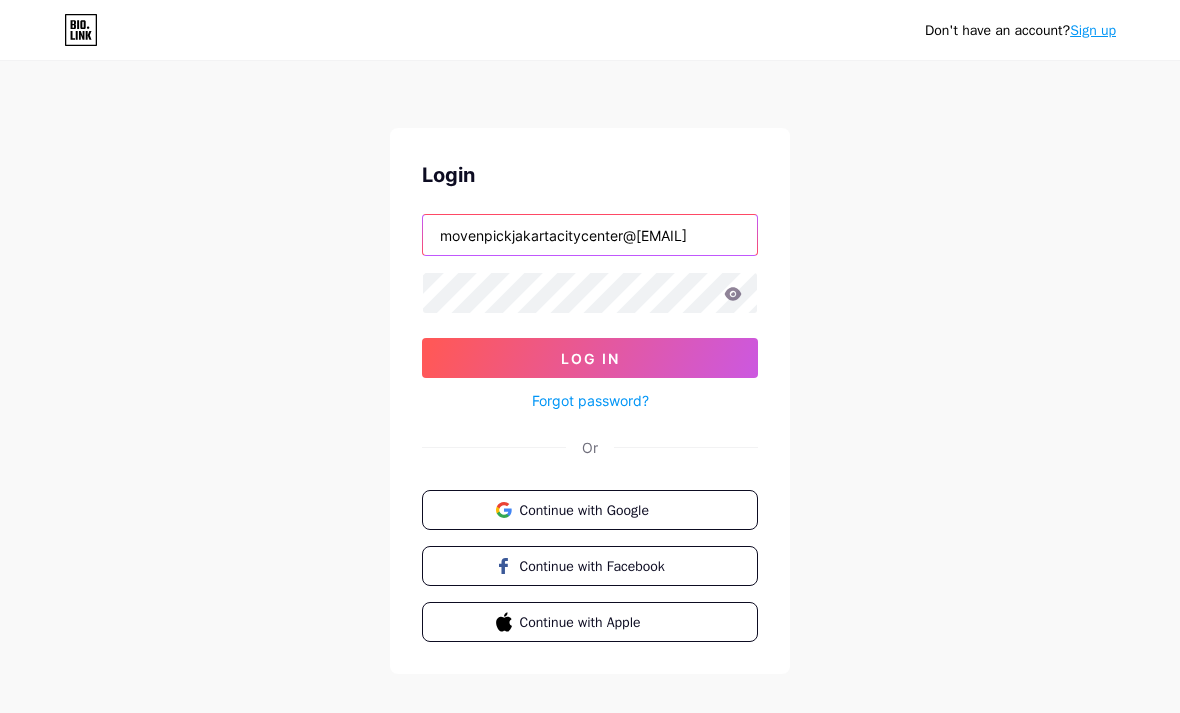 type on "movenpickjakartacitycenter@[EMAIL]" 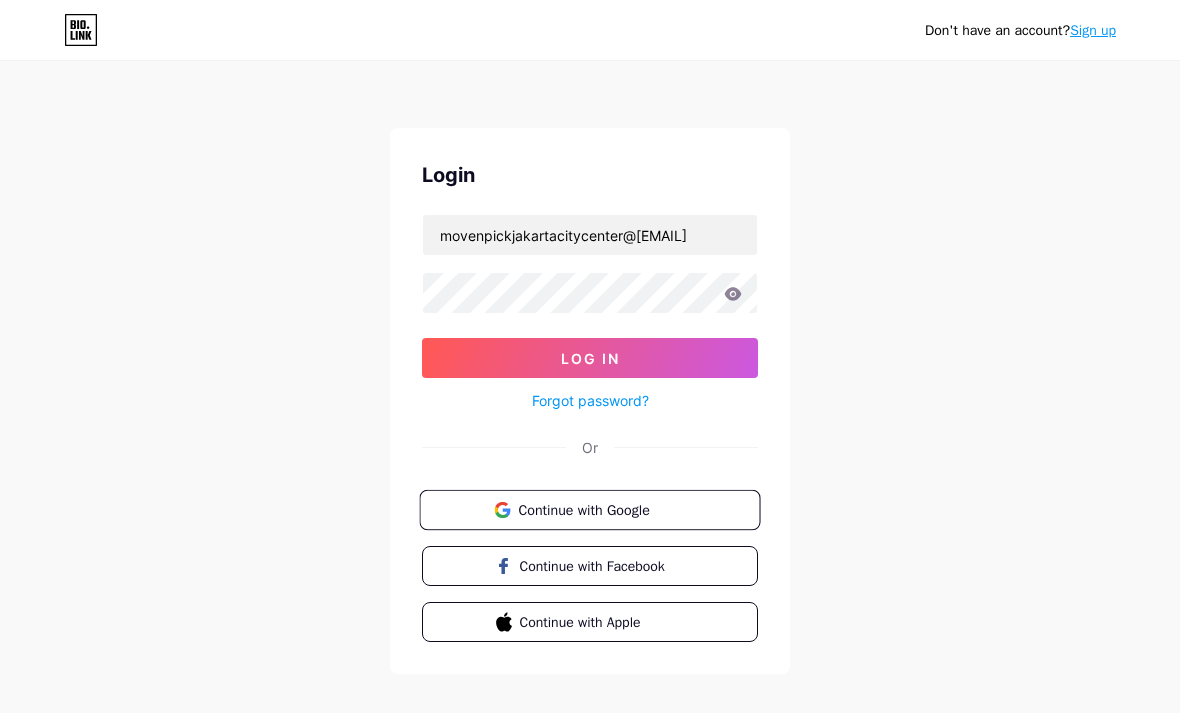click on "Continue with Google" at bounding box center [589, 510] 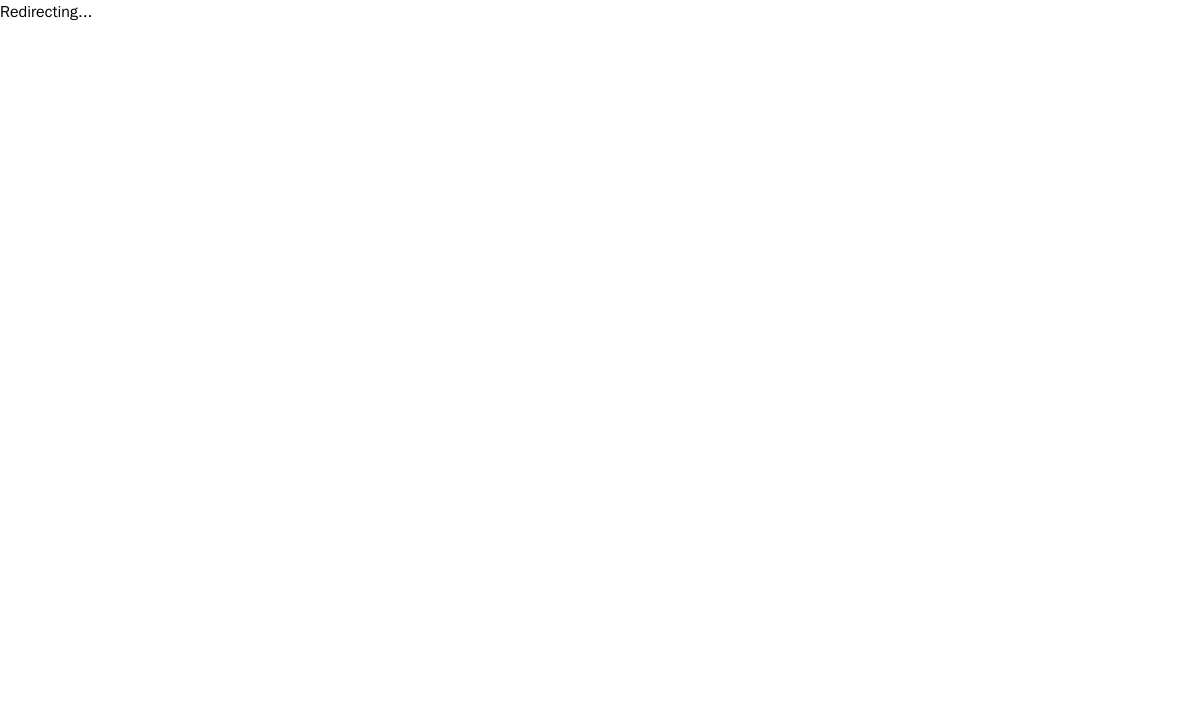 scroll, scrollTop: 0, scrollLeft: 0, axis: both 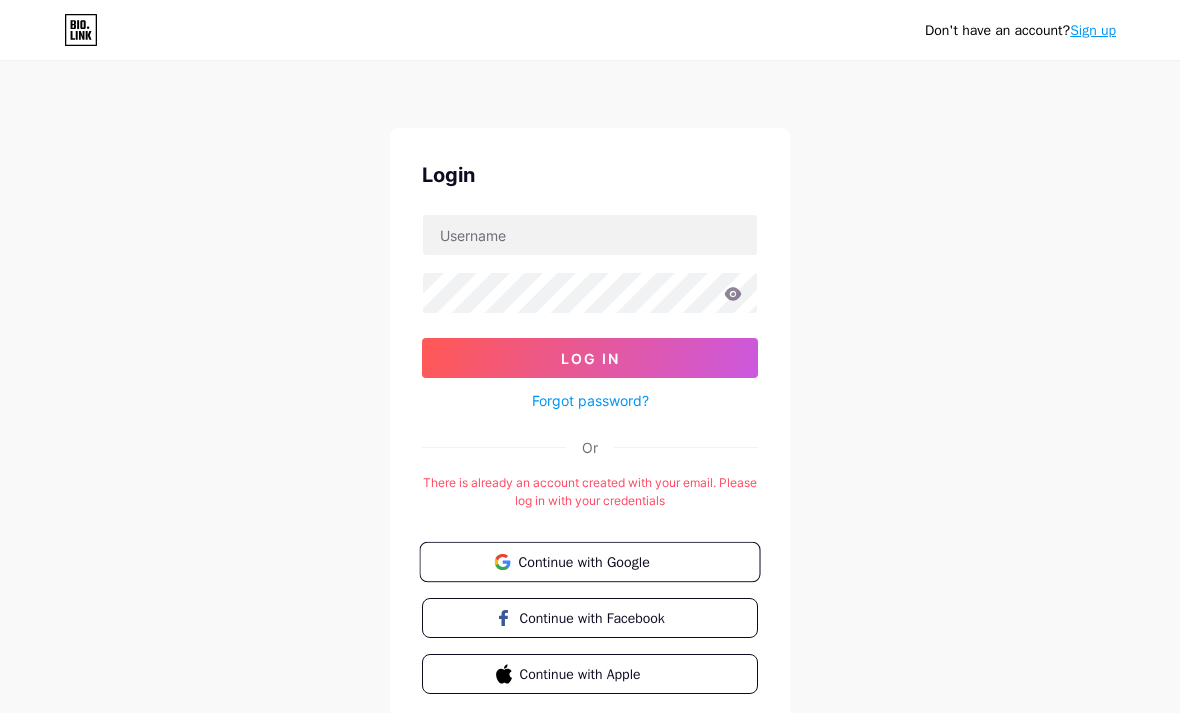 click on "Continue with Google" at bounding box center [589, 562] 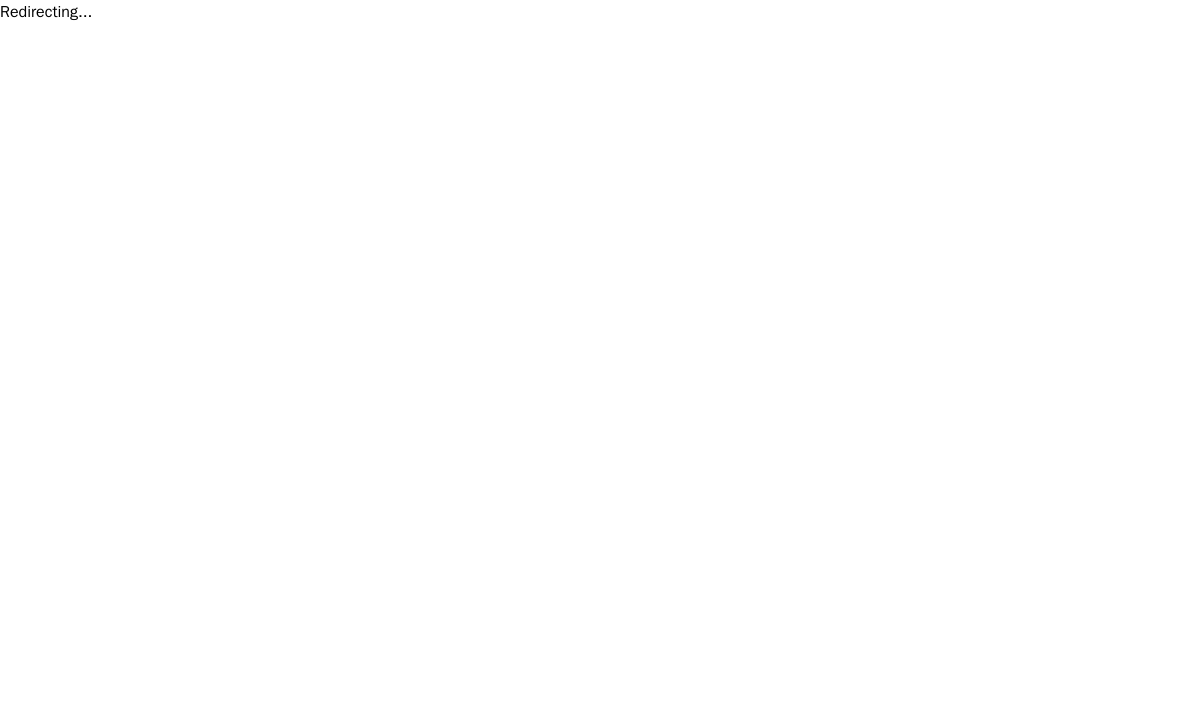 scroll, scrollTop: 0, scrollLeft: 0, axis: both 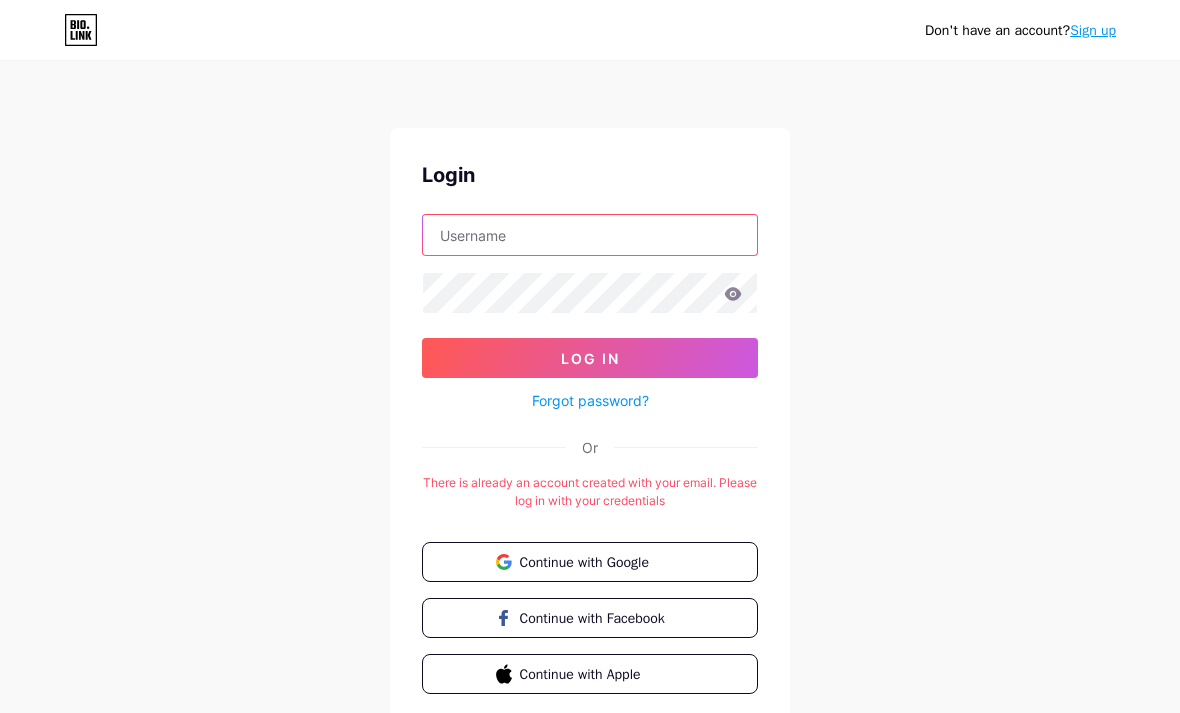 click at bounding box center [590, 235] 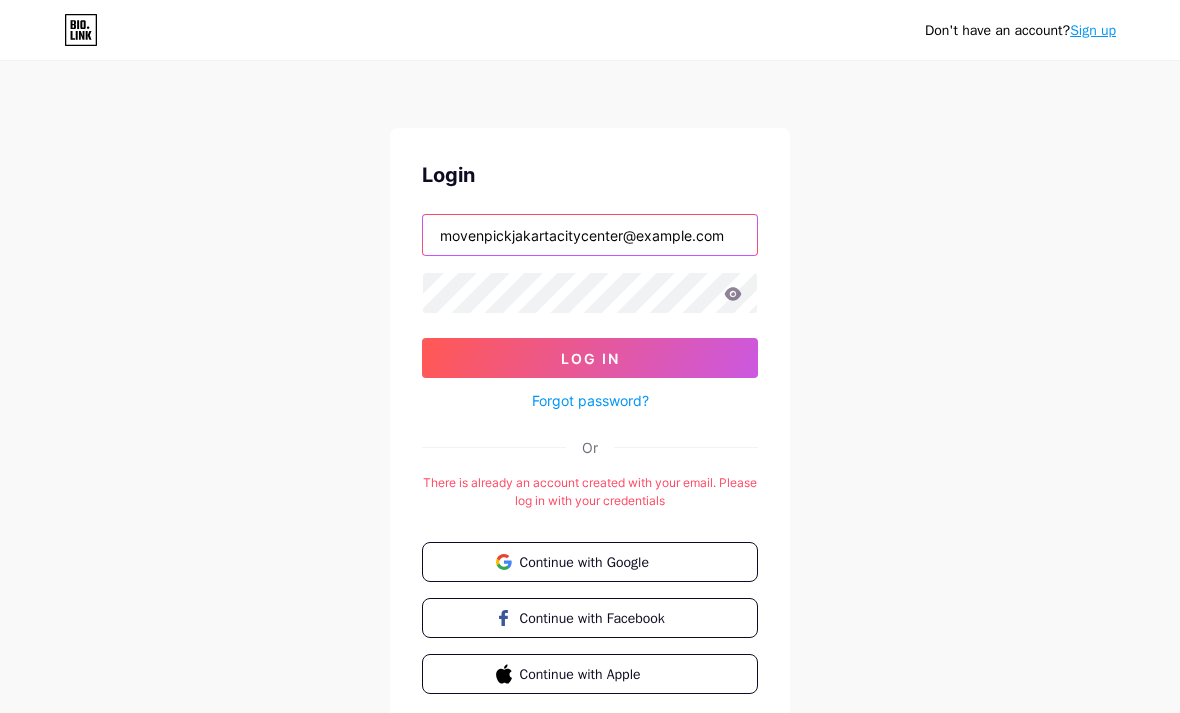 type on "movenpickjakartacitycenter@example.com" 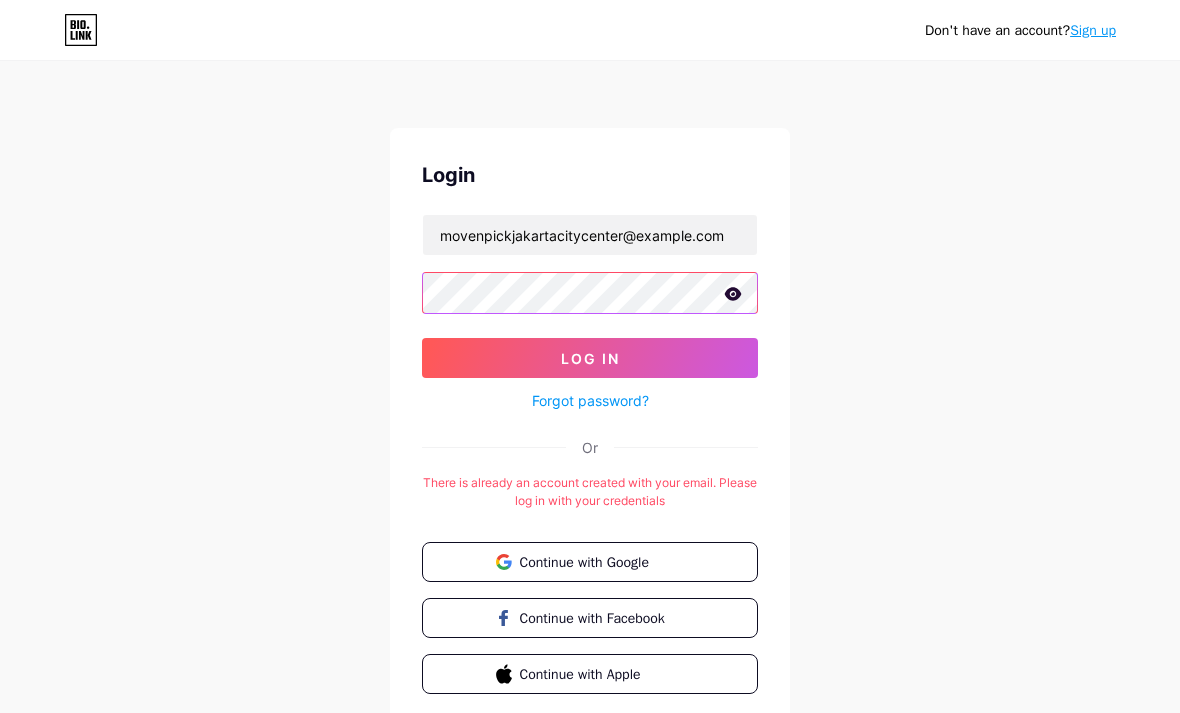 click 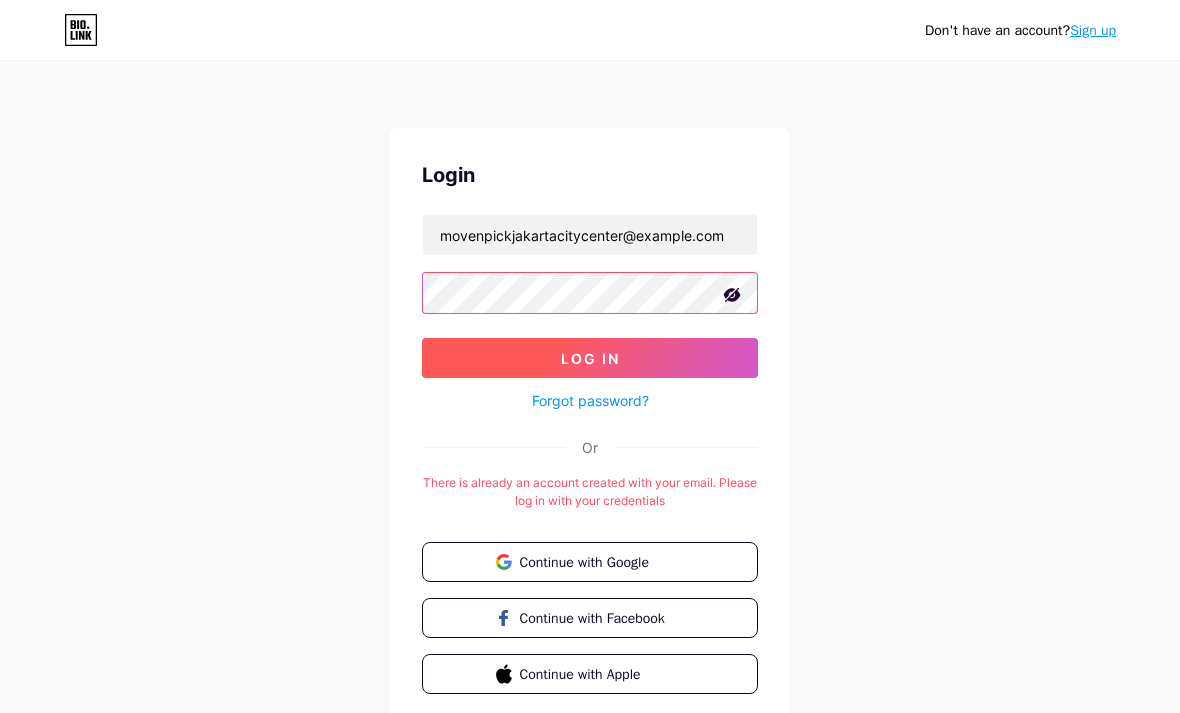 click on "Log In" at bounding box center (590, 358) 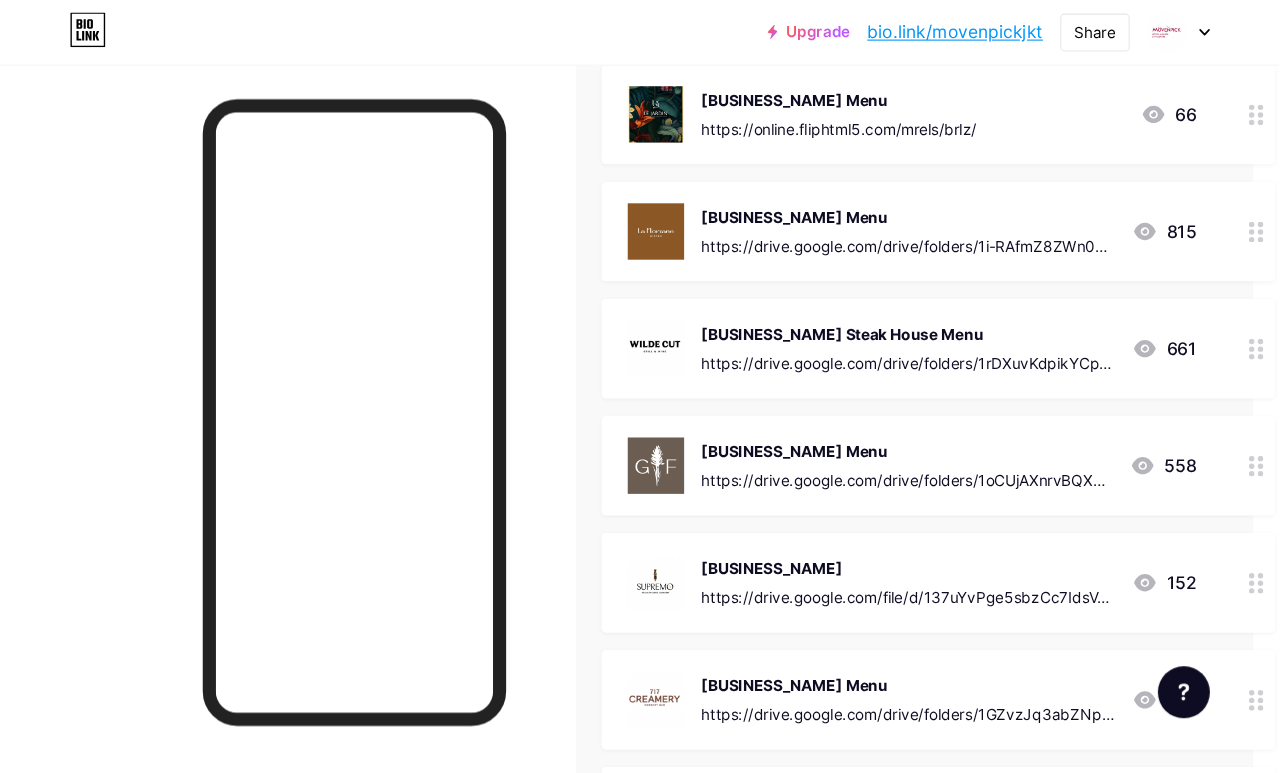 scroll, scrollTop: 1346, scrollLeft: 24, axis: both 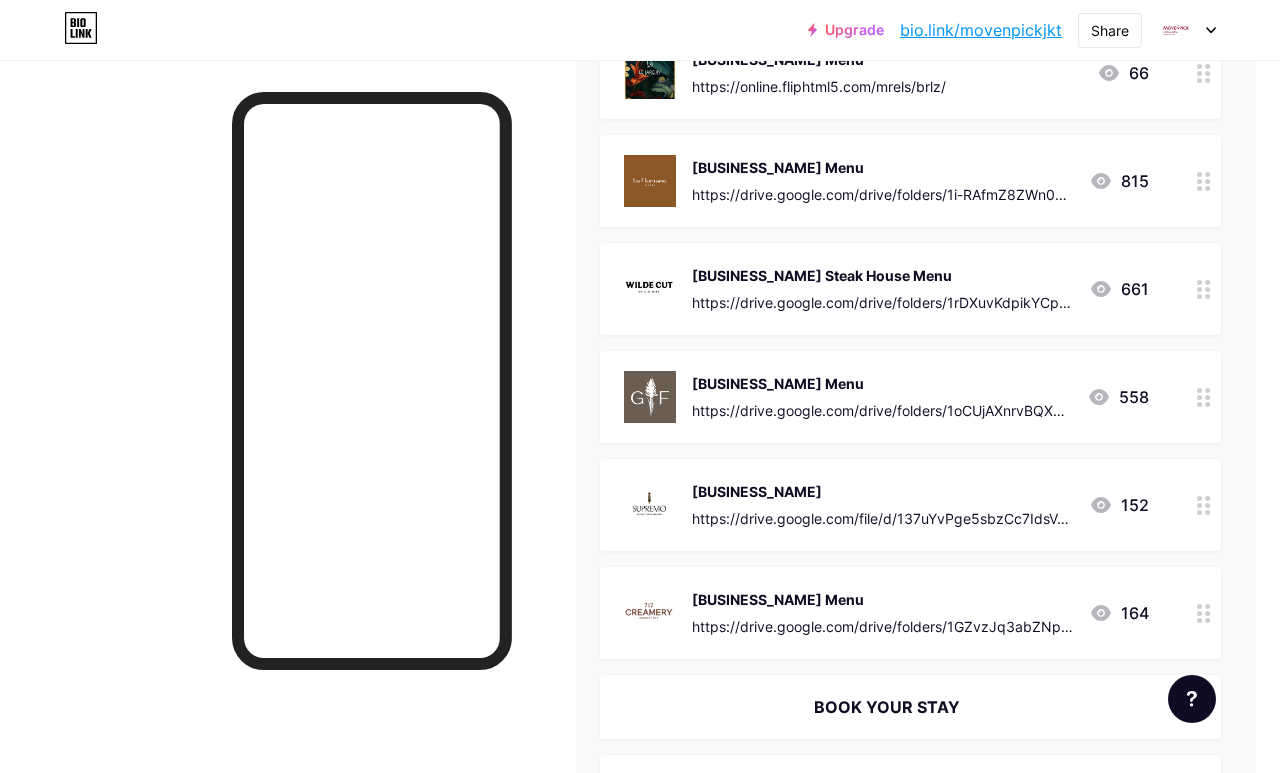 click 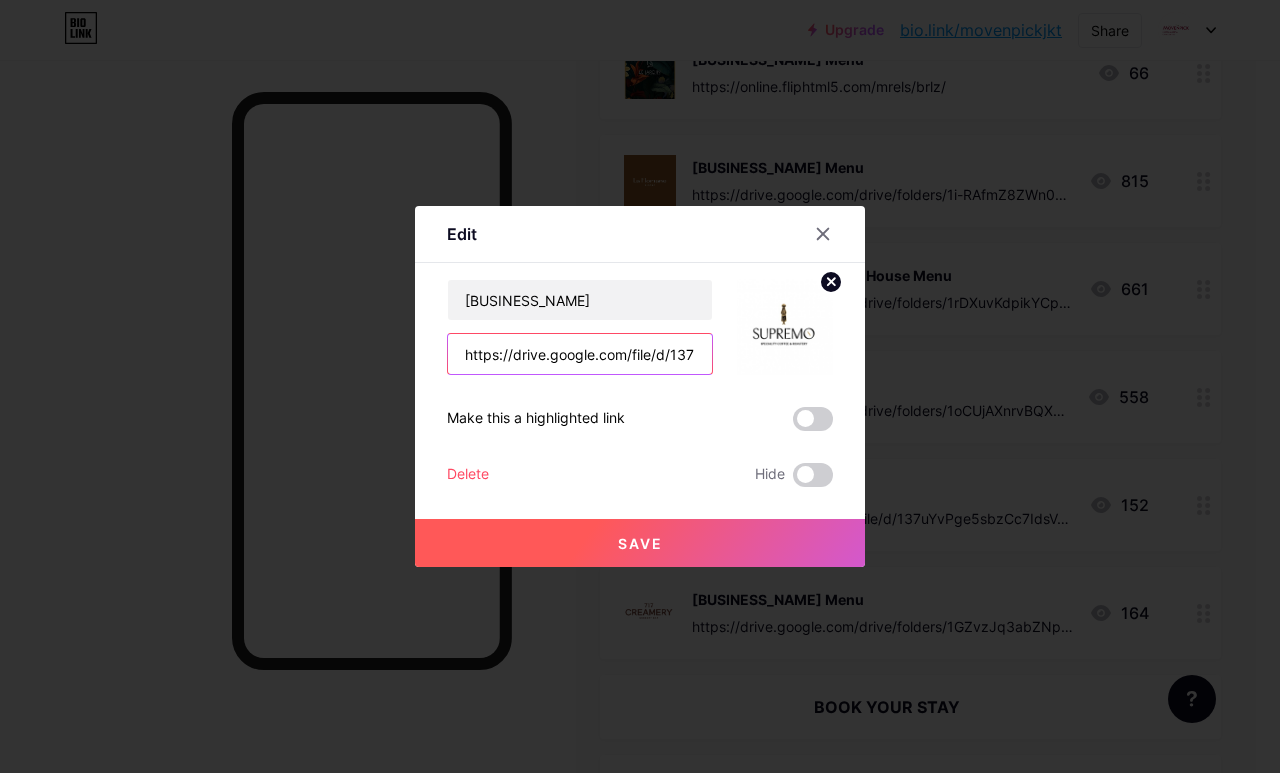 click on "https://drive.google.com/file/d/137uYvPge5sbzCc7IdsVg5yhWtX6kXCgQ/view?usp=drive_link" at bounding box center (580, 354) 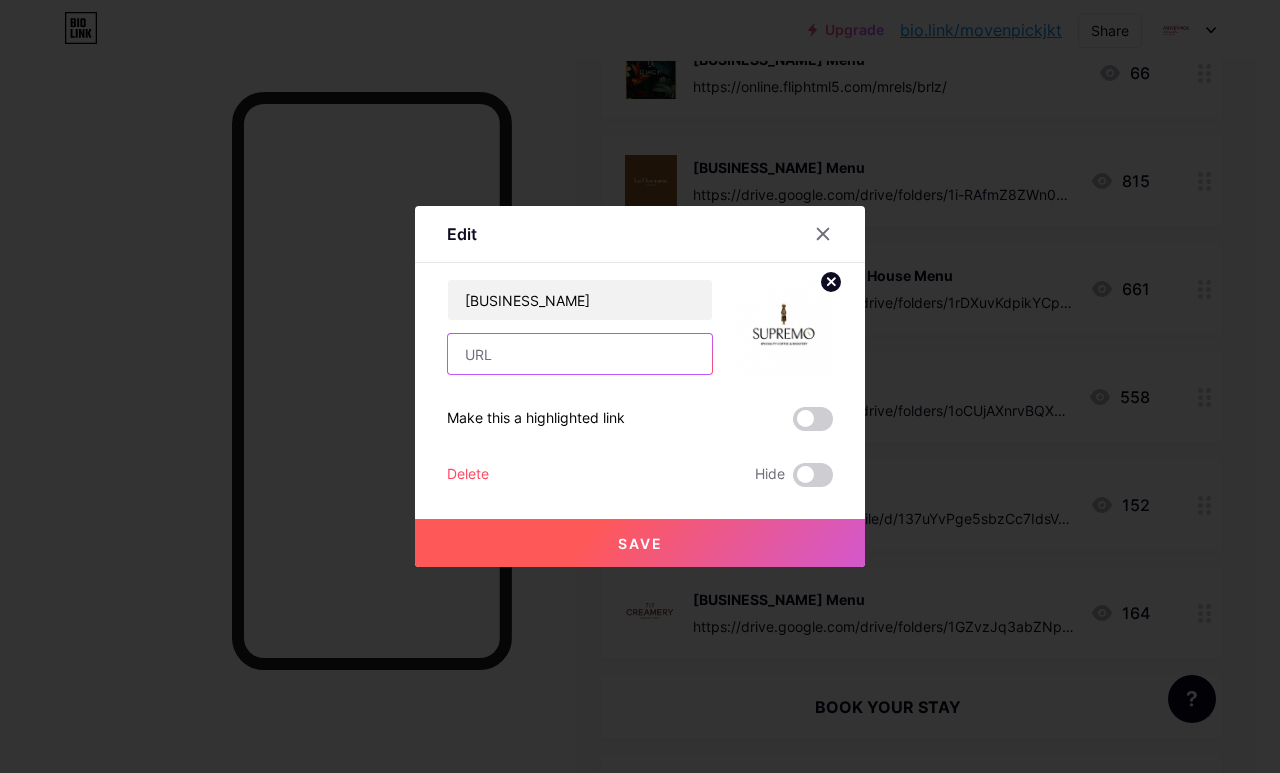 paste on "https://heyzine.com/flip-book/Supremo_Menu.html#page/6" 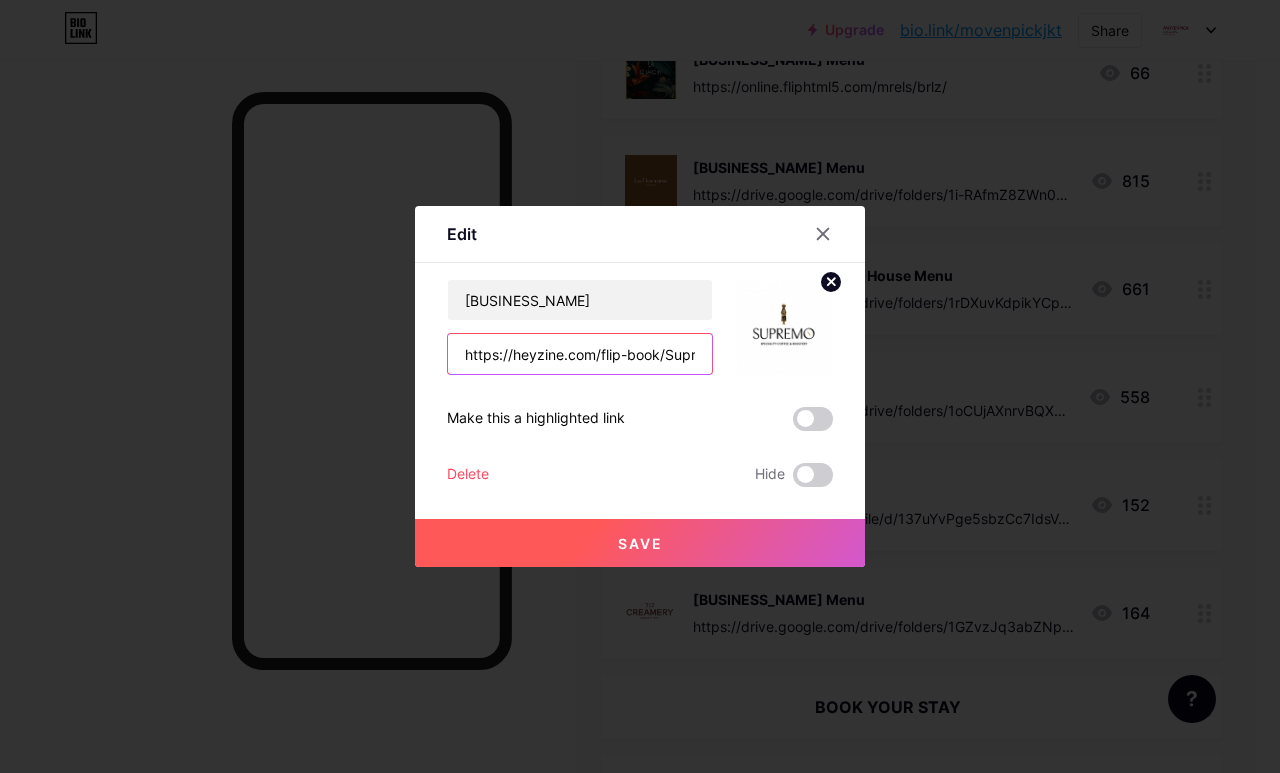 type on "https://heyzine.com/flip-book/Supremo_Menu.html#page/6" 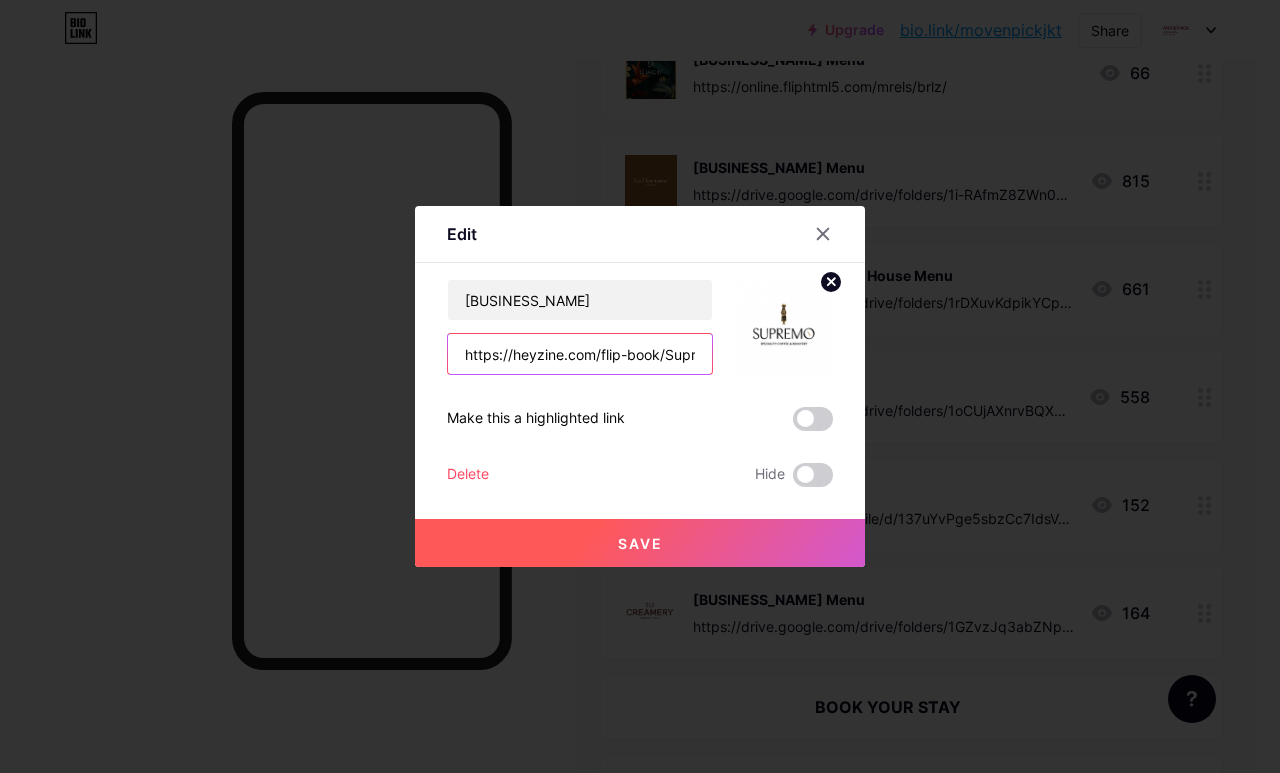click on "Save" at bounding box center [640, 543] 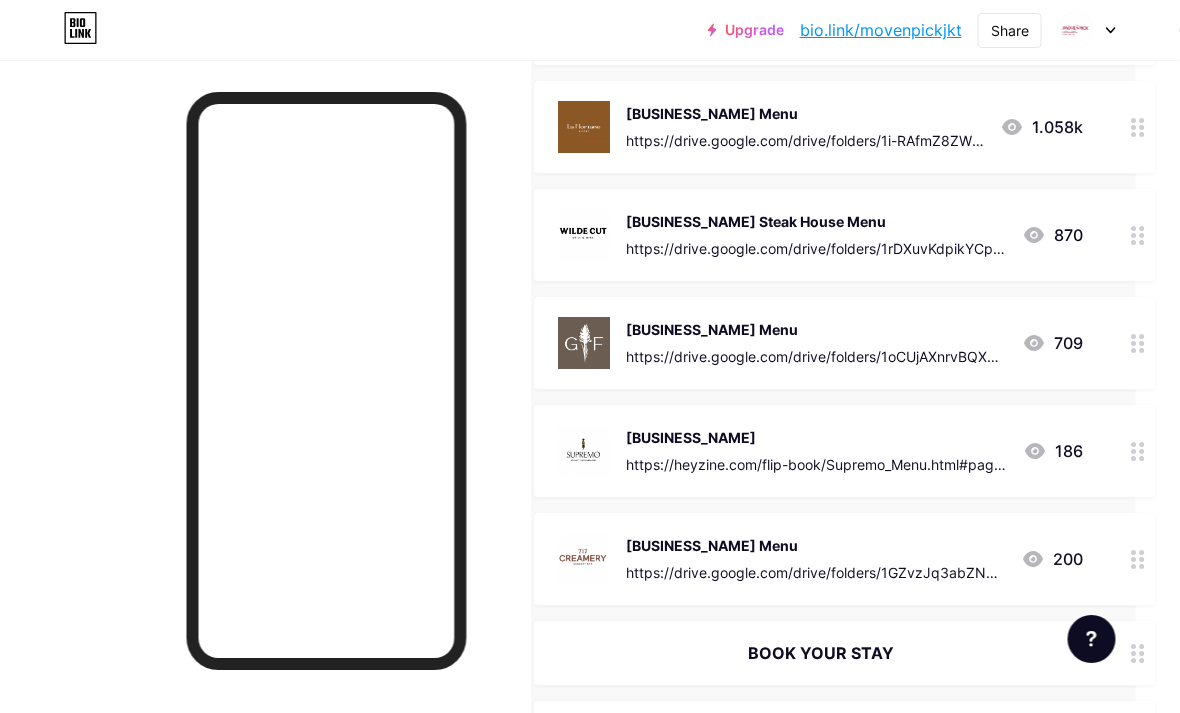 scroll, scrollTop: 1400, scrollLeft: 104, axis: both 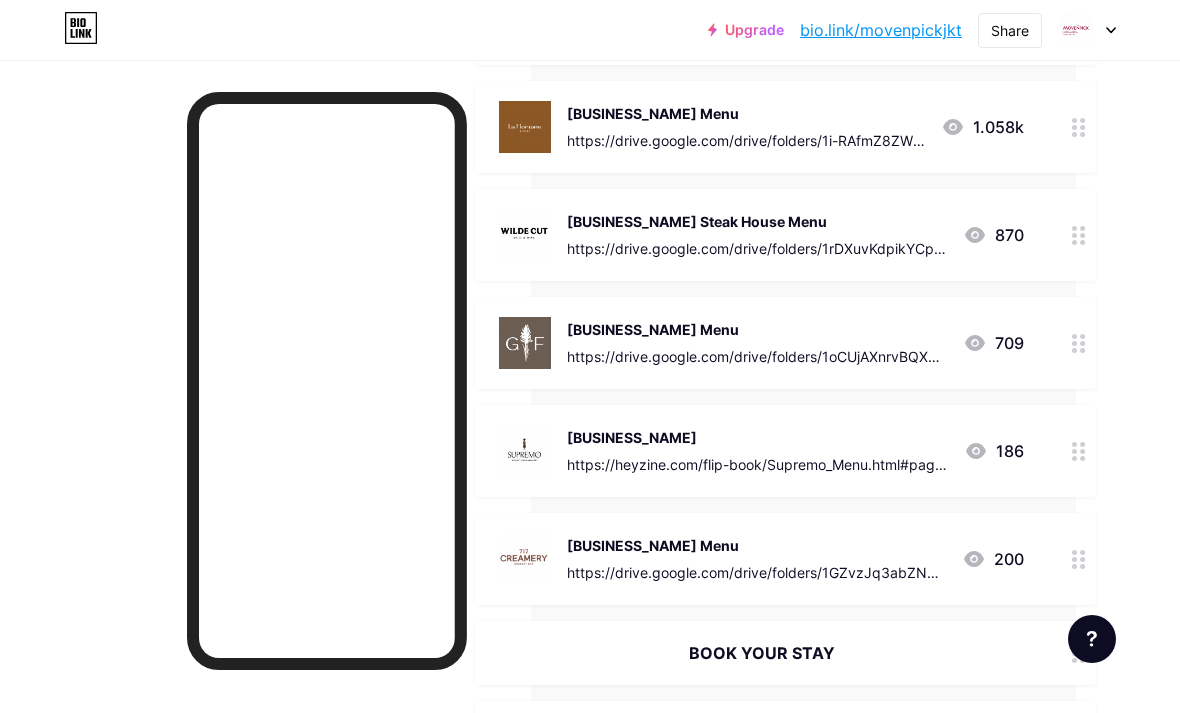 click 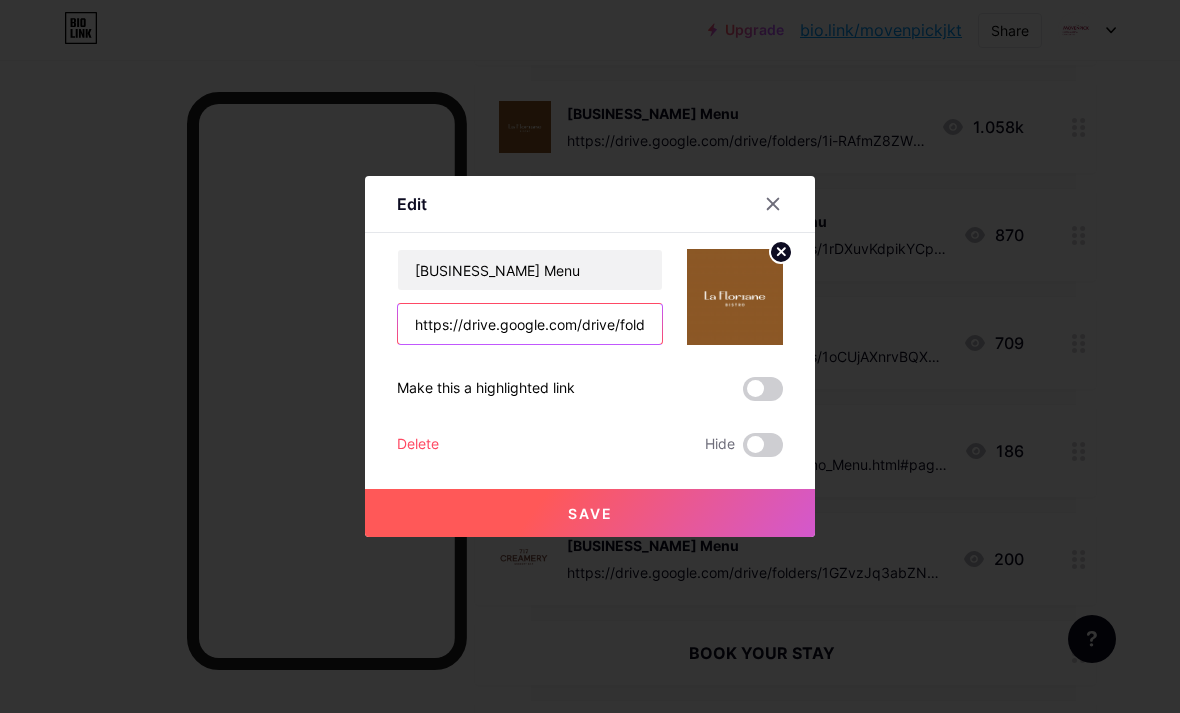 click on "https://drive.google.com/drive/folders/1i-RAfmZ8ZWn0KRGvFCKzGQ9hpKXr0ZrC?usp=sharing" at bounding box center (530, 324) 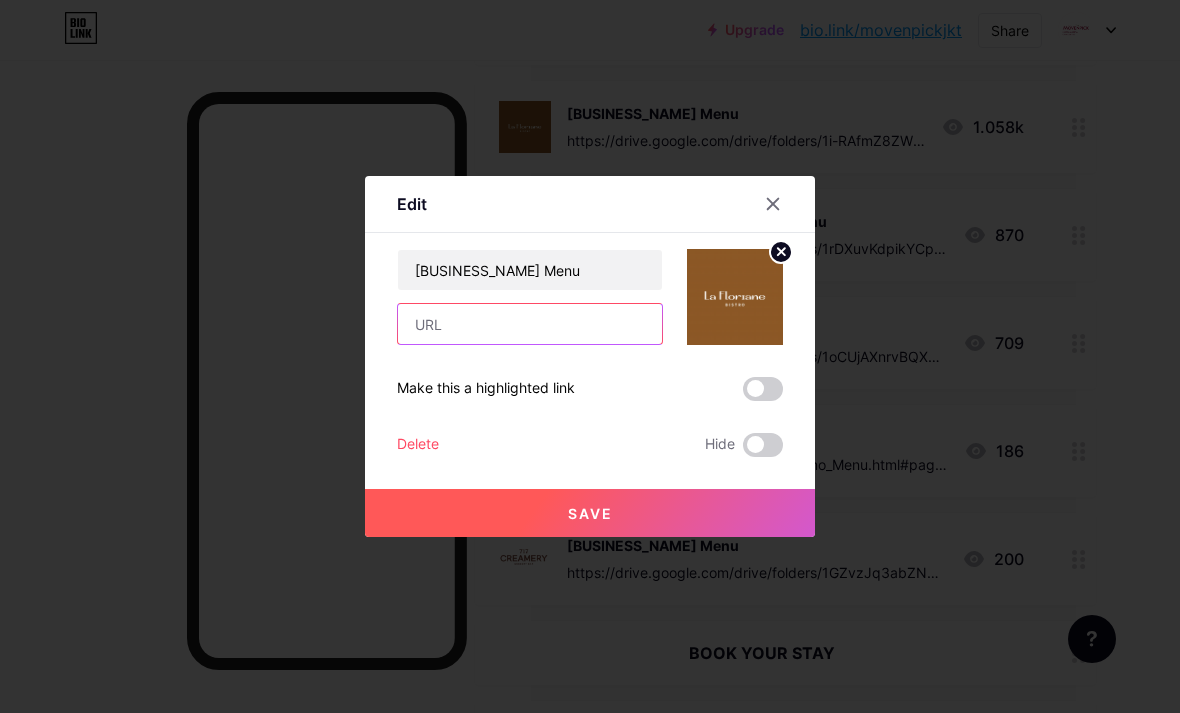 paste on "https://heyzine.com/shelf/Lafloriane-Menu.html" 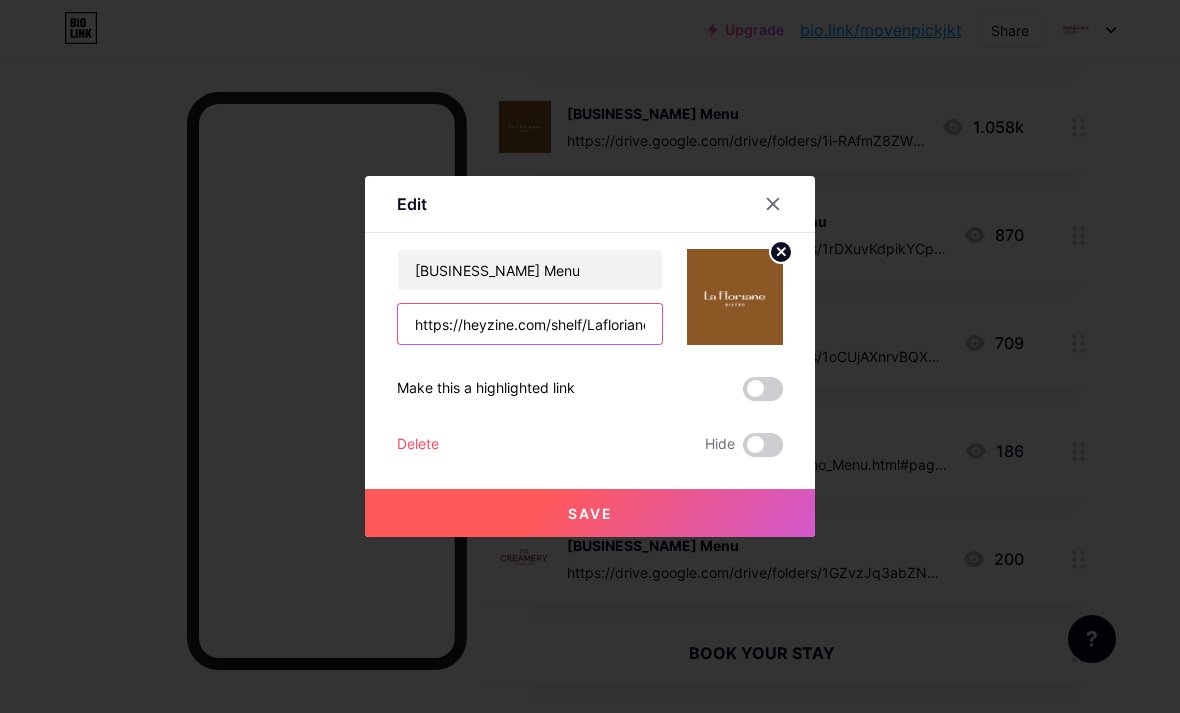 type on "https://heyzine.com/shelf/Lafloriane-Menu.html" 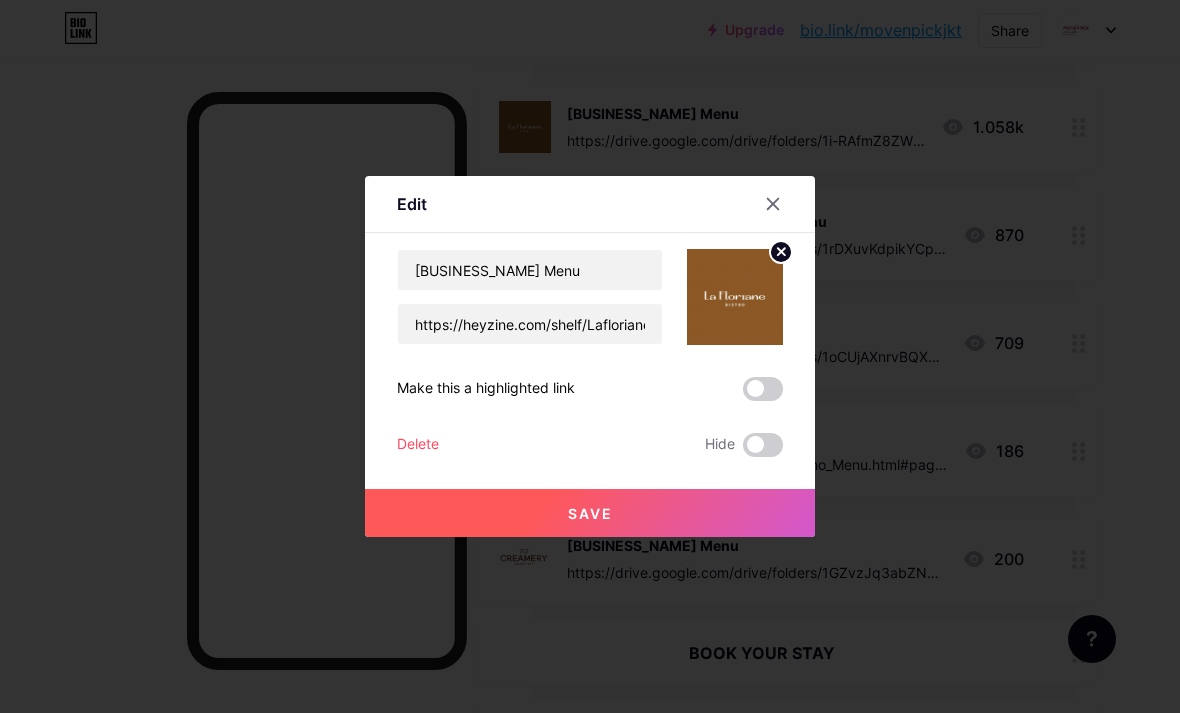 click on "Save" at bounding box center (590, 513) 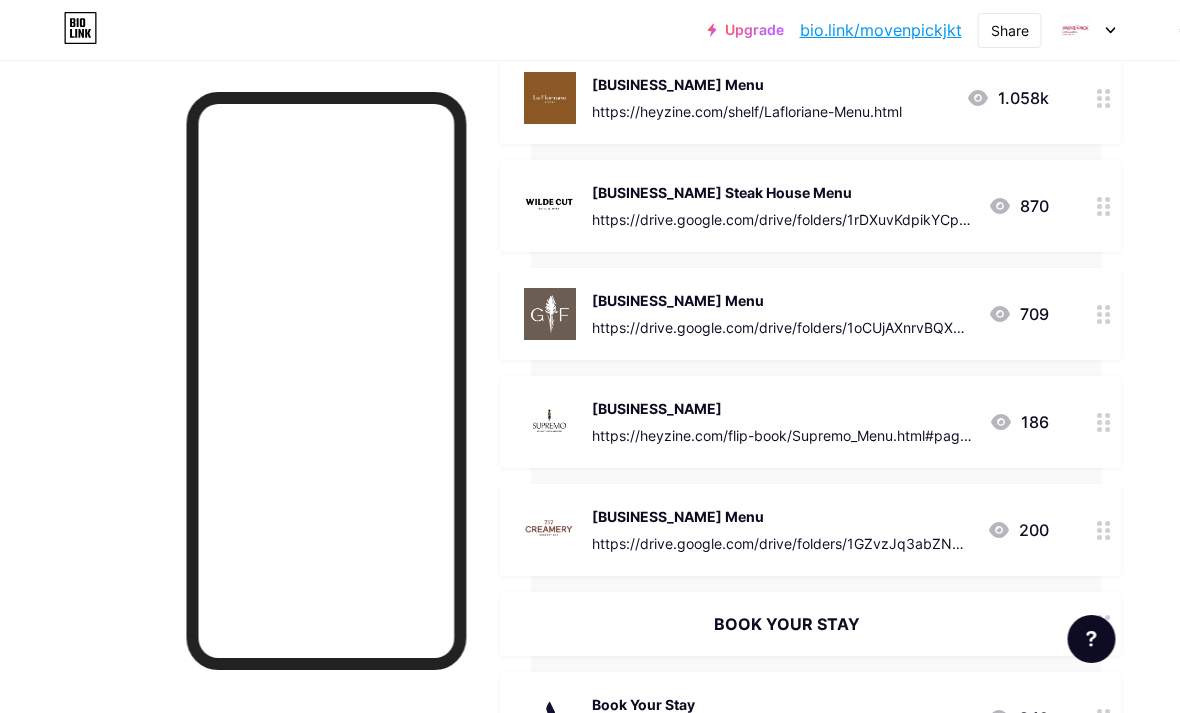 scroll, scrollTop: 1429, scrollLeft: 79, axis: both 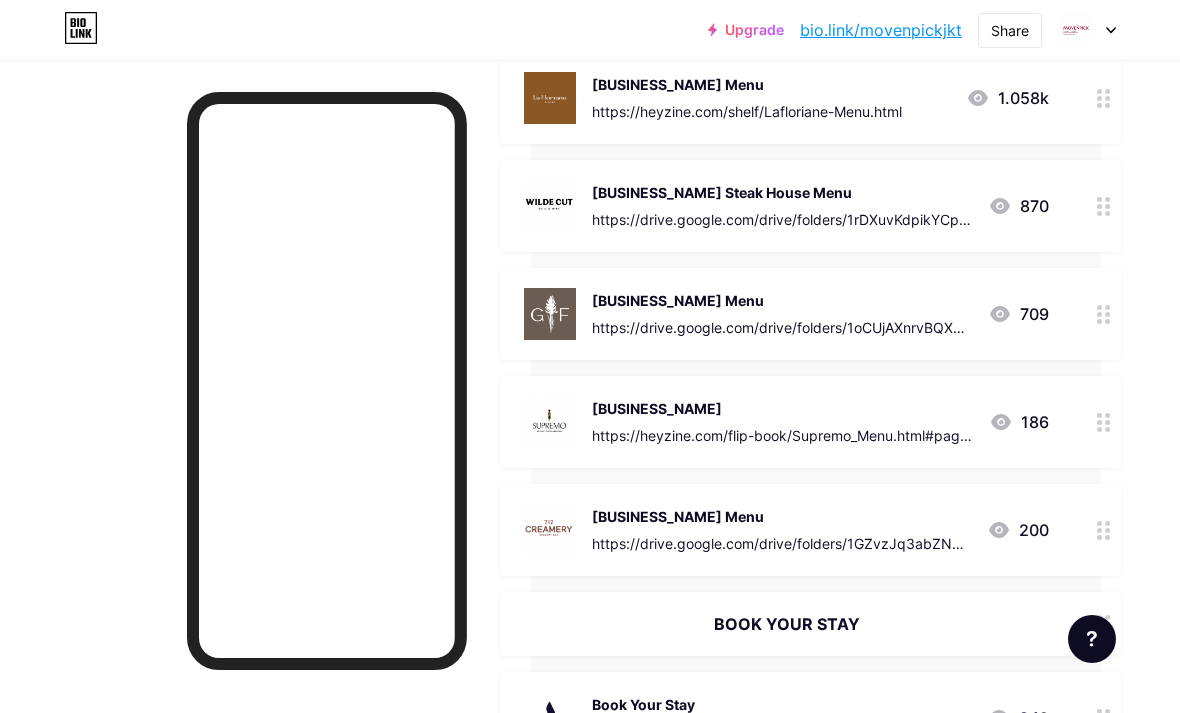 click 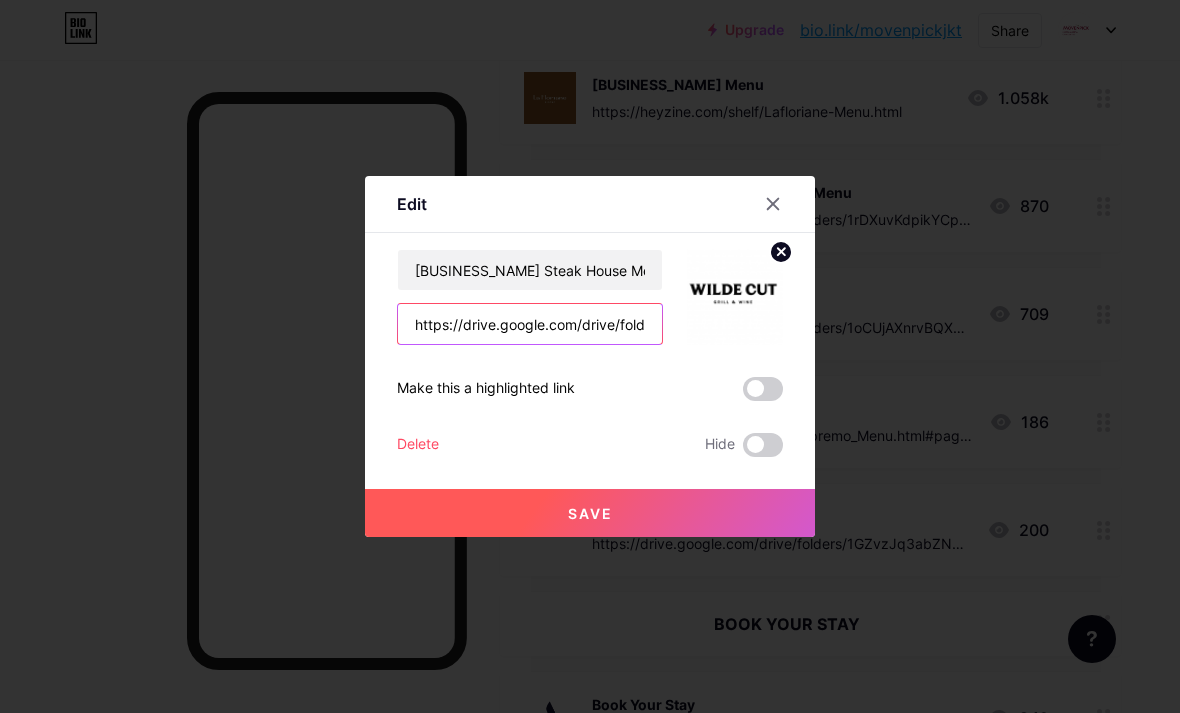 click on "https://drive.google.com/drive/folders/1rDXuvKdpikYCp5rw9VqtRL05M4SKzOun?usp=drive_link" at bounding box center (530, 324) 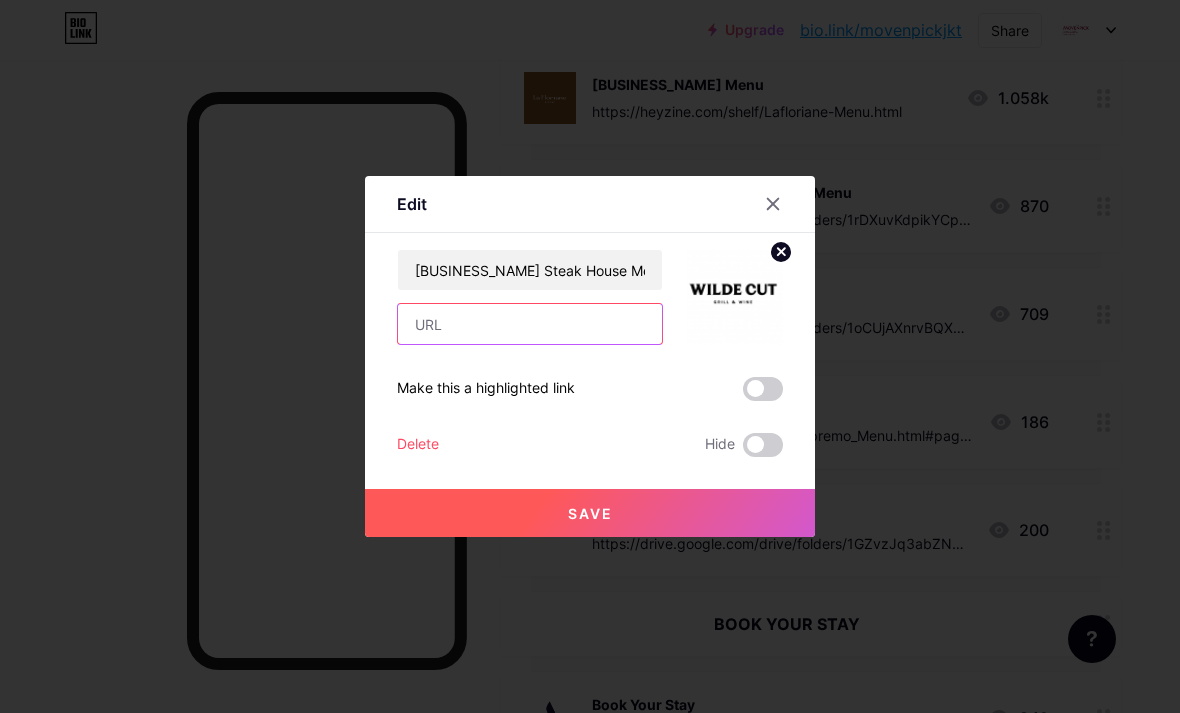 paste on "https://heyzine.com/shelf/Wilde-Cut-Menu.html" 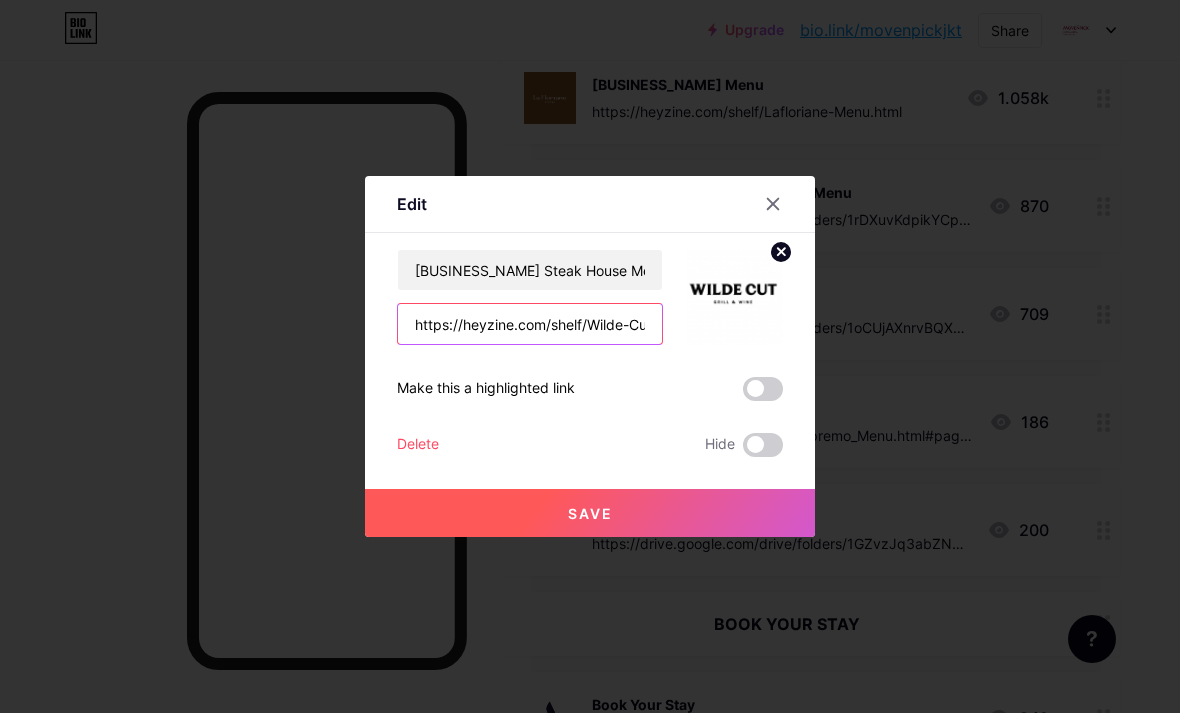 type on "https://heyzine.com/shelf/Wilde-Cut-Menu.html" 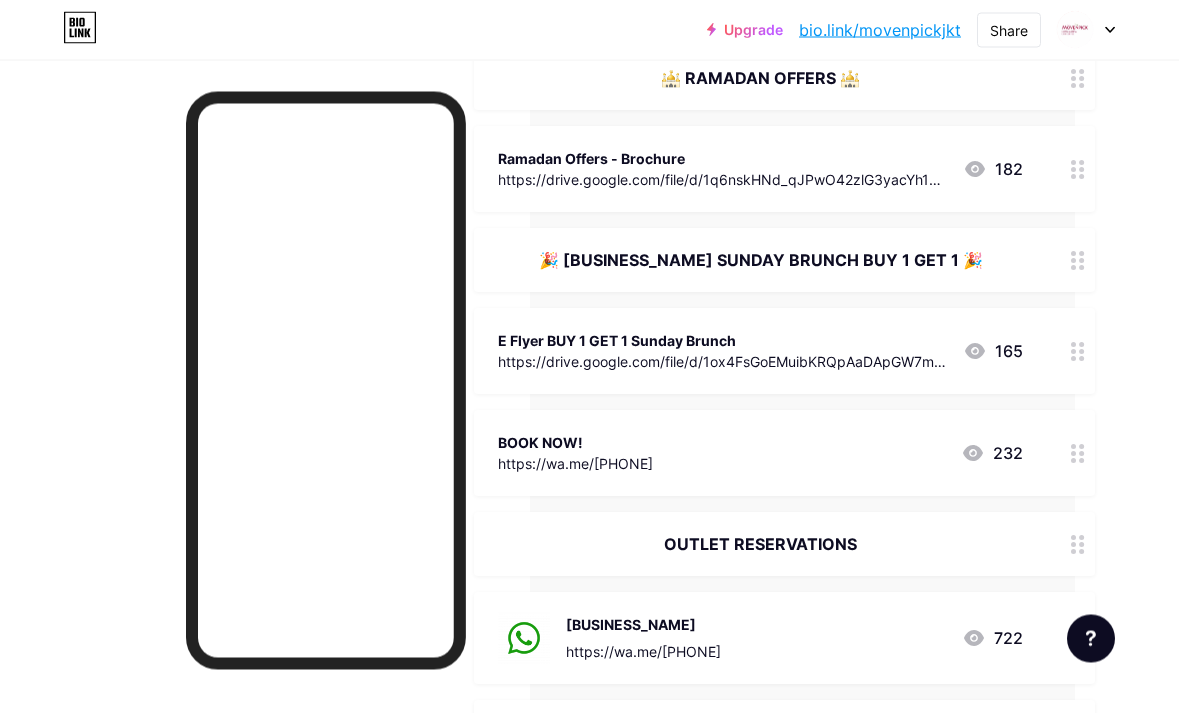 scroll, scrollTop: 221, scrollLeft: 104, axis: both 